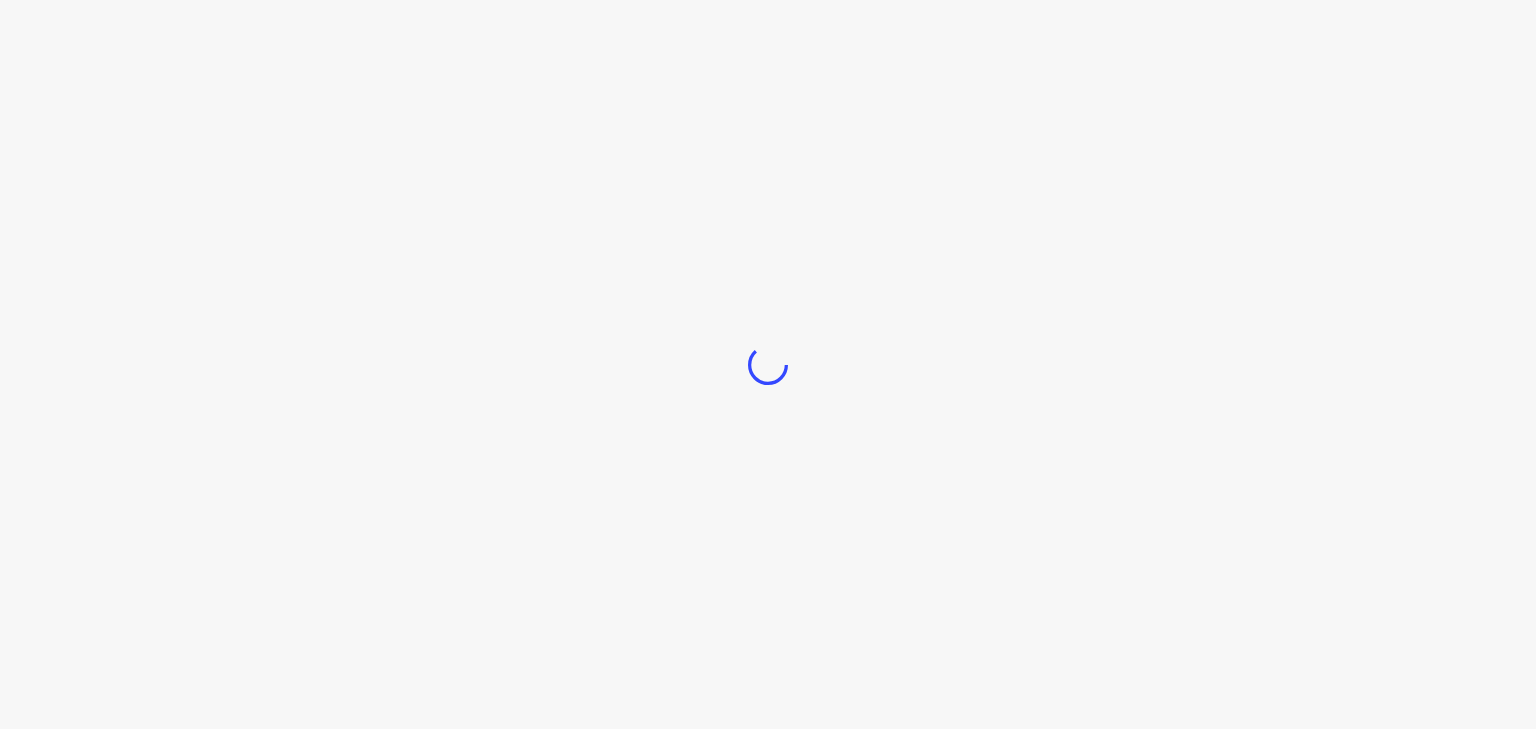 scroll, scrollTop: 0, scrollLeft: 0, axis: both 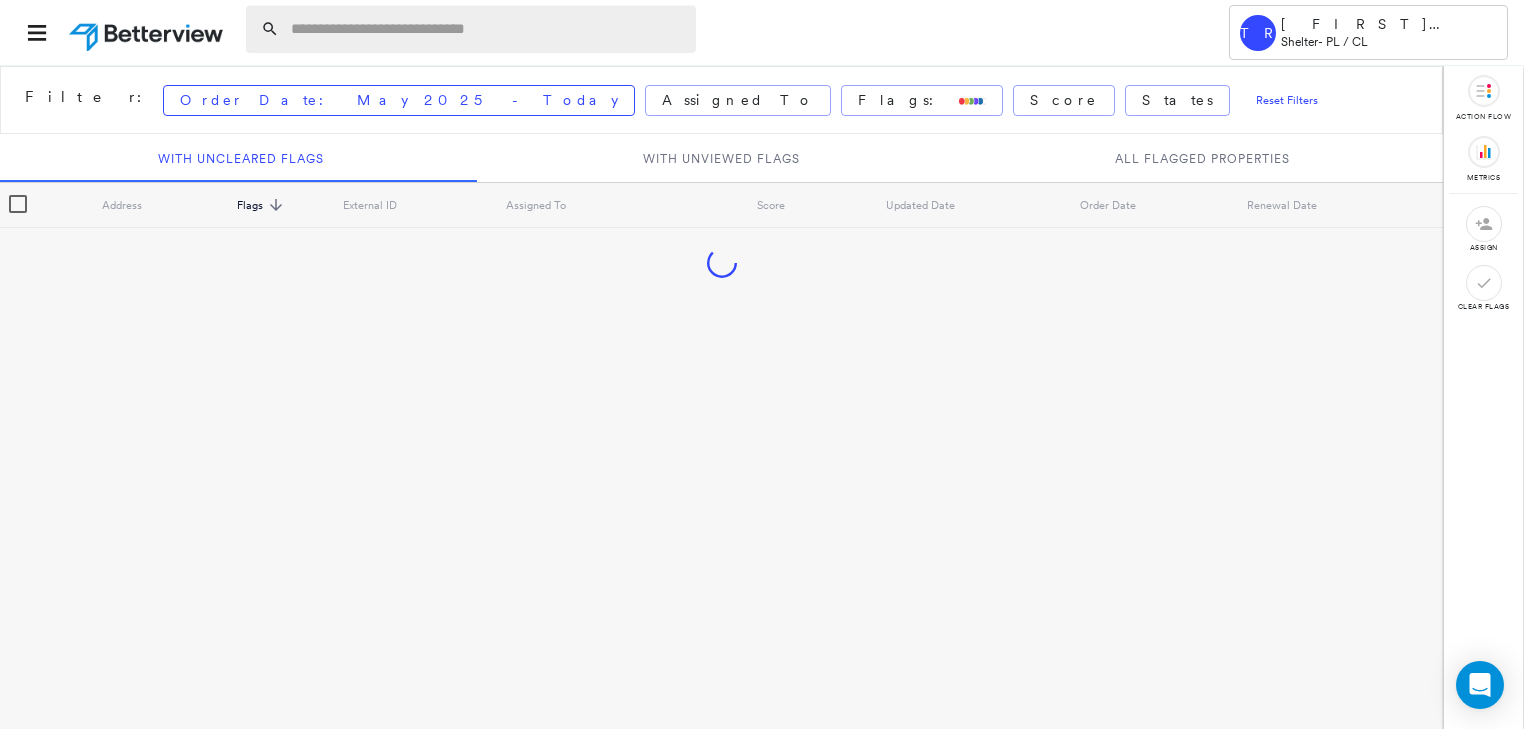 click at bounding box center [487, 29] 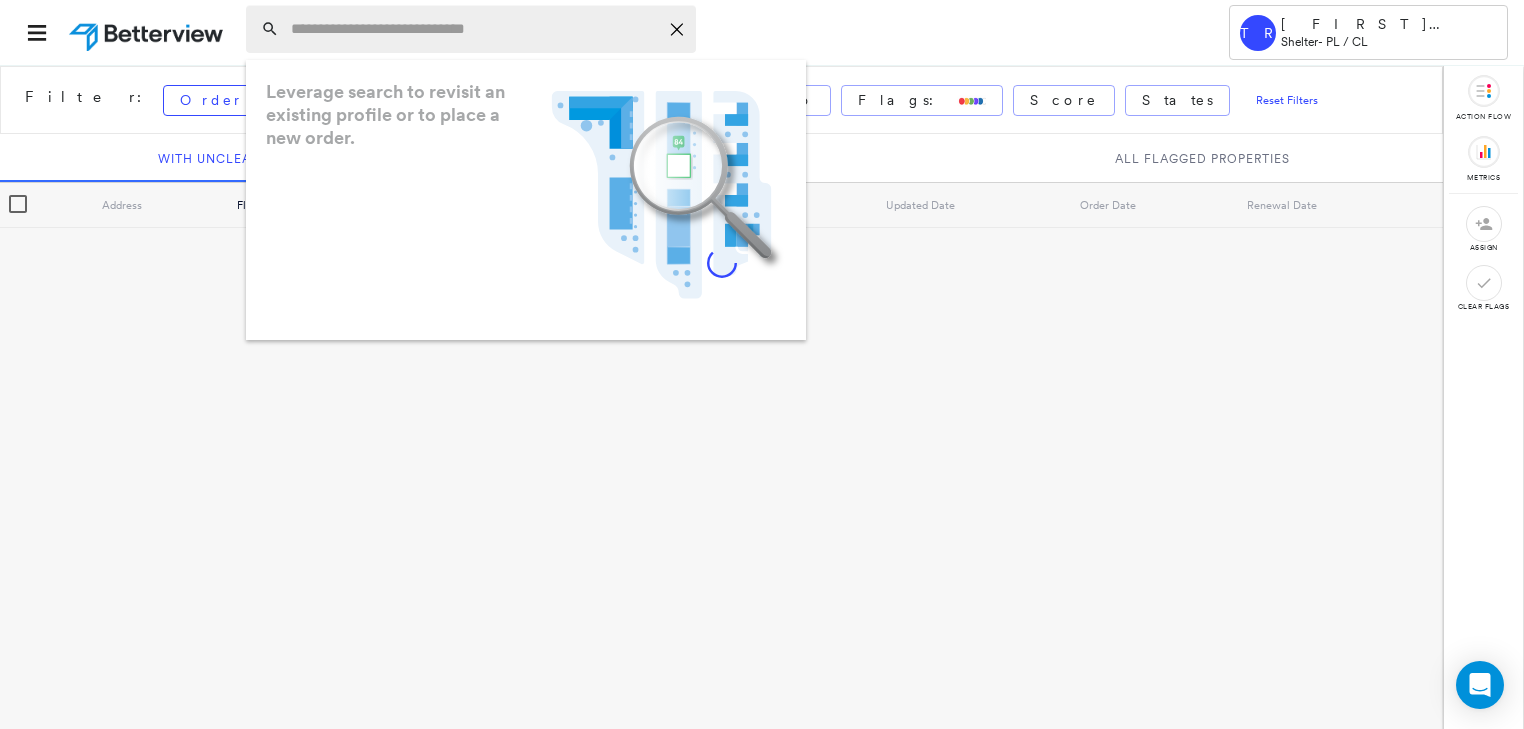 paste on "**********" 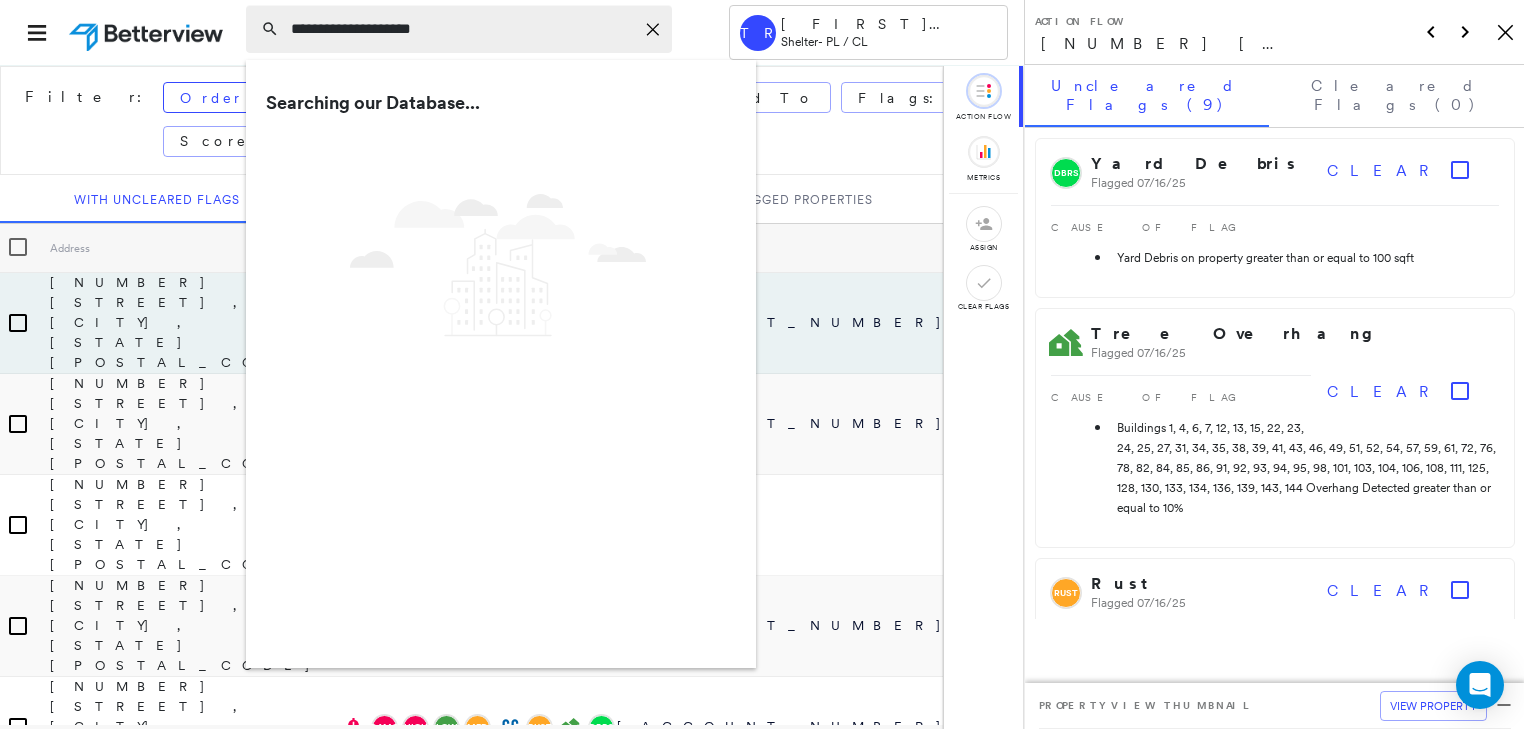 click on "**********" at bounding box center (462, 29) 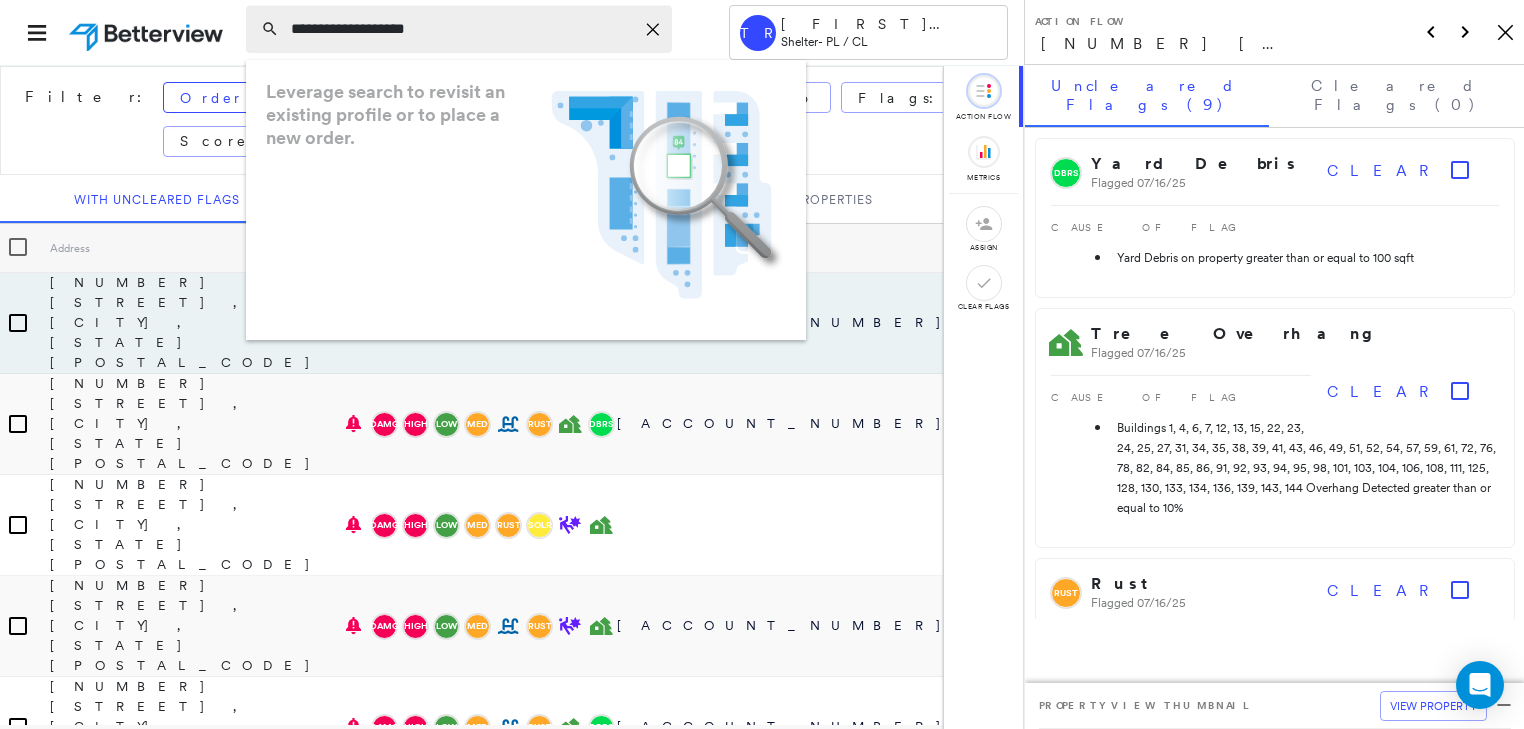 click on "**********" at bounding box center [462, 29] 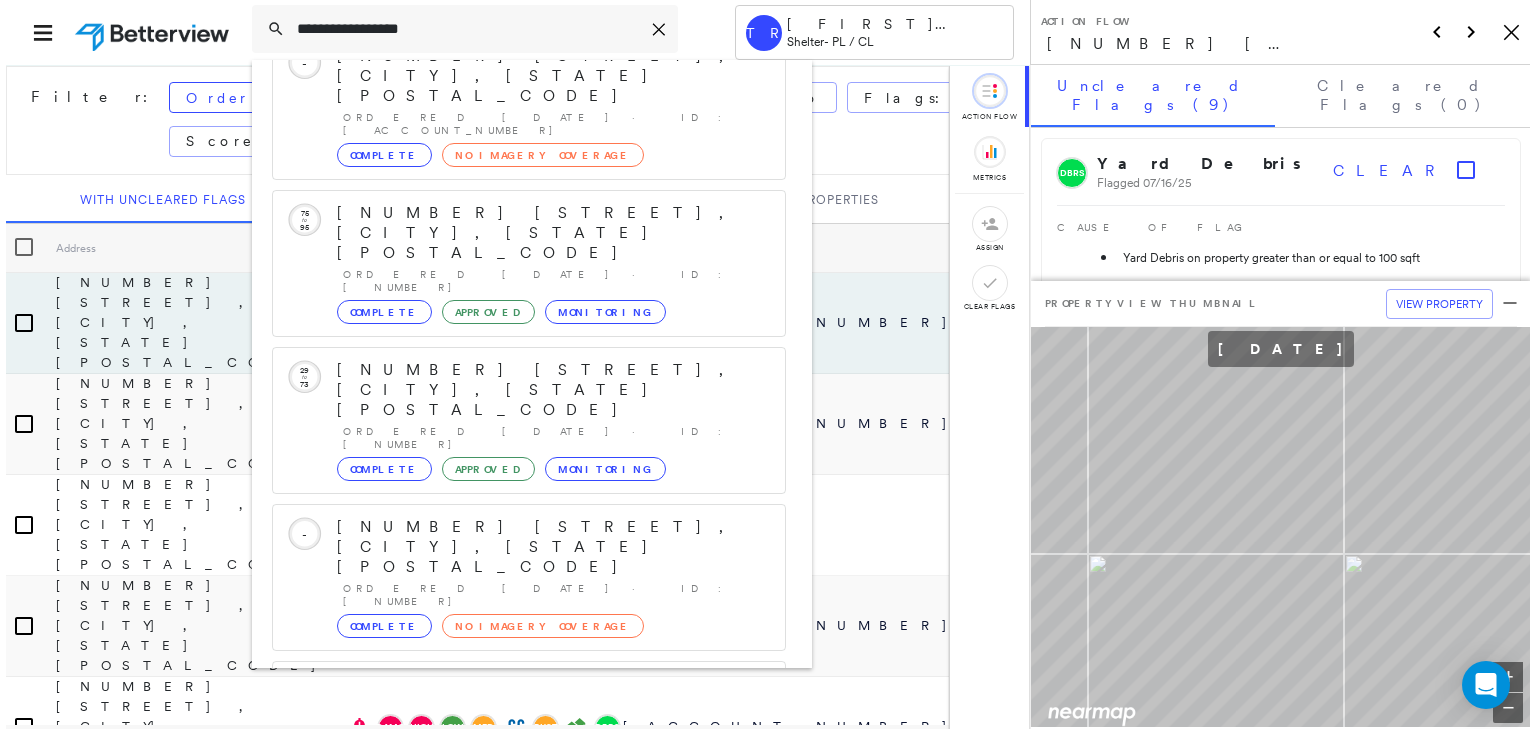 scroll, scrollTop: 297, scrollLeft: 0, axis: vertical 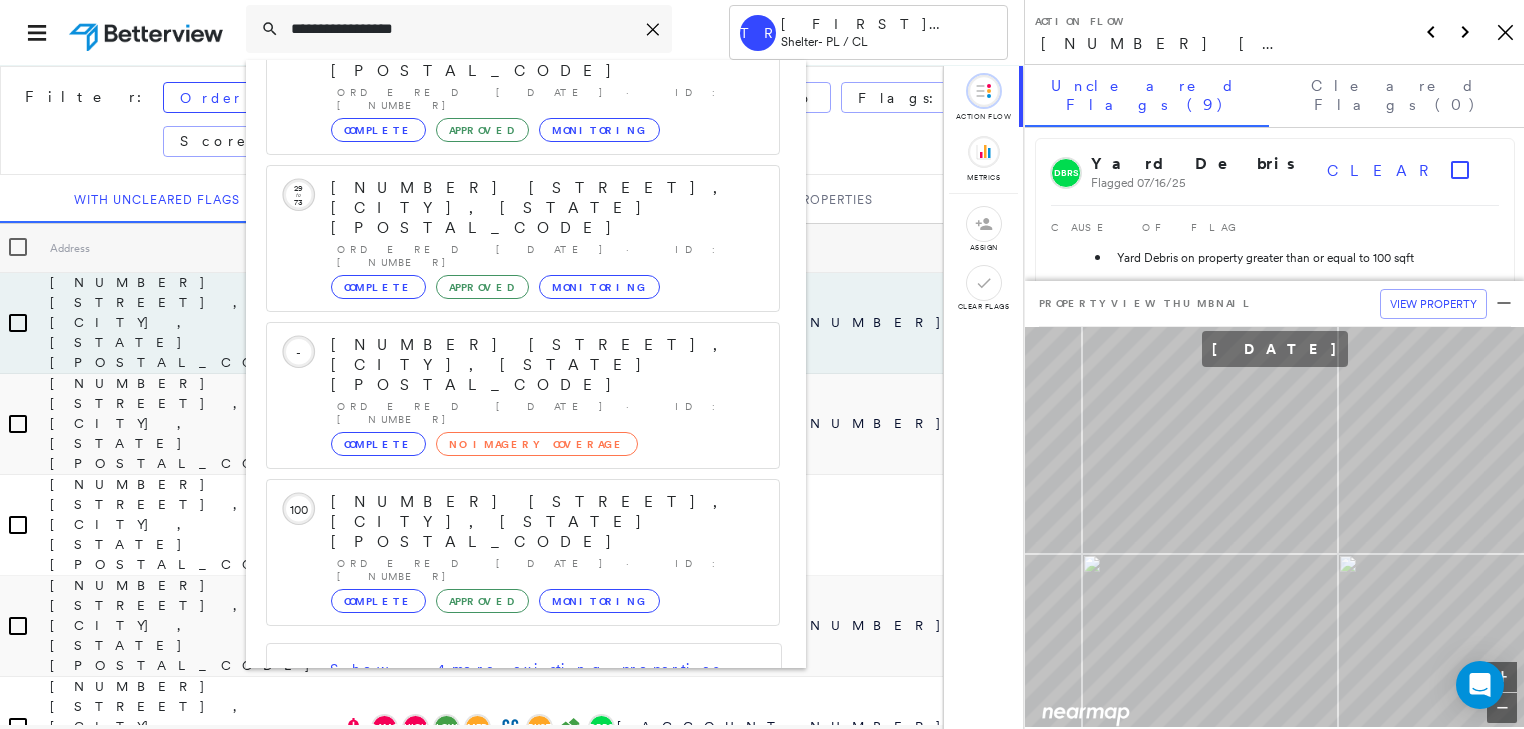 type on "**********" 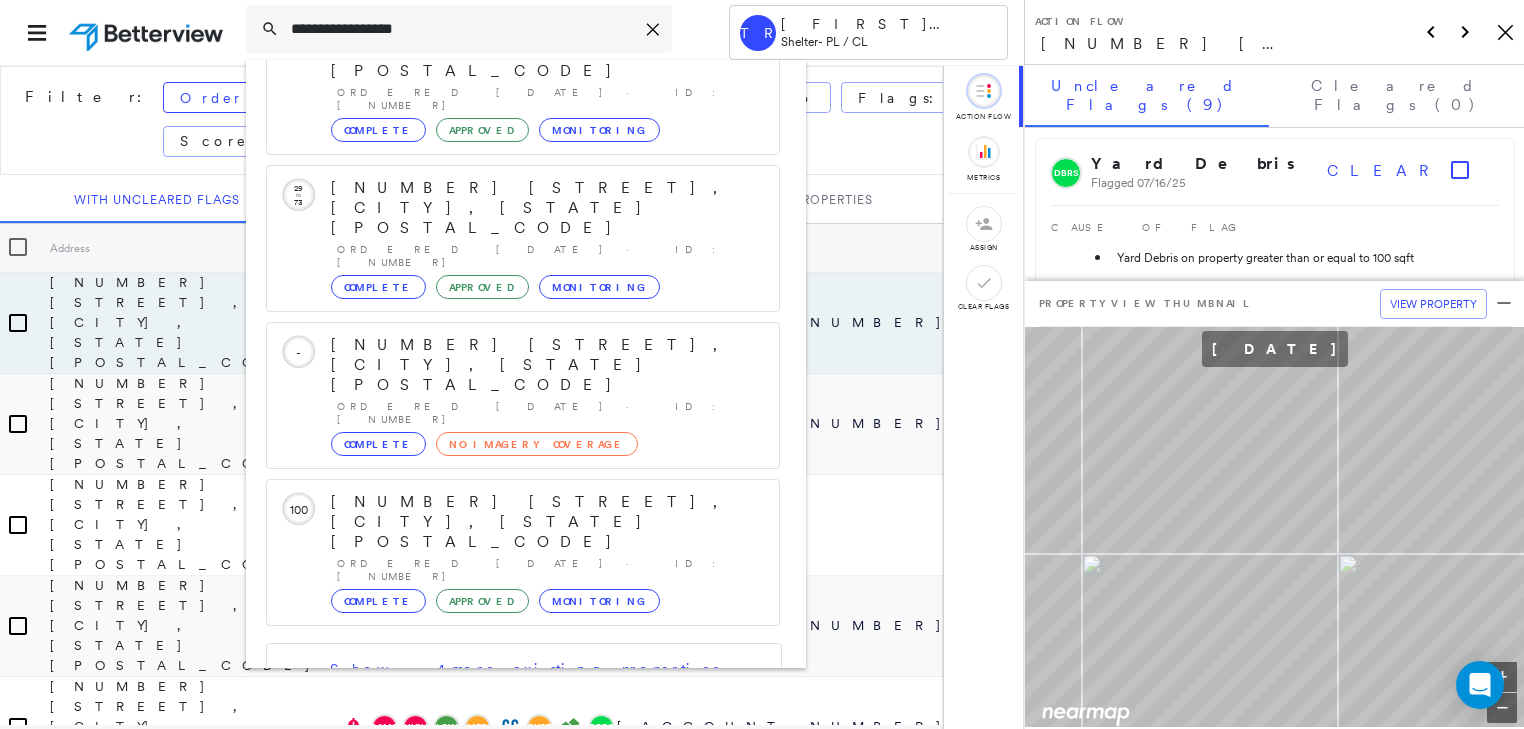 click on "[NUMBER] [STREET], [CITY], [STATE], [COUNTRY]" at bounding box center (501, 814) 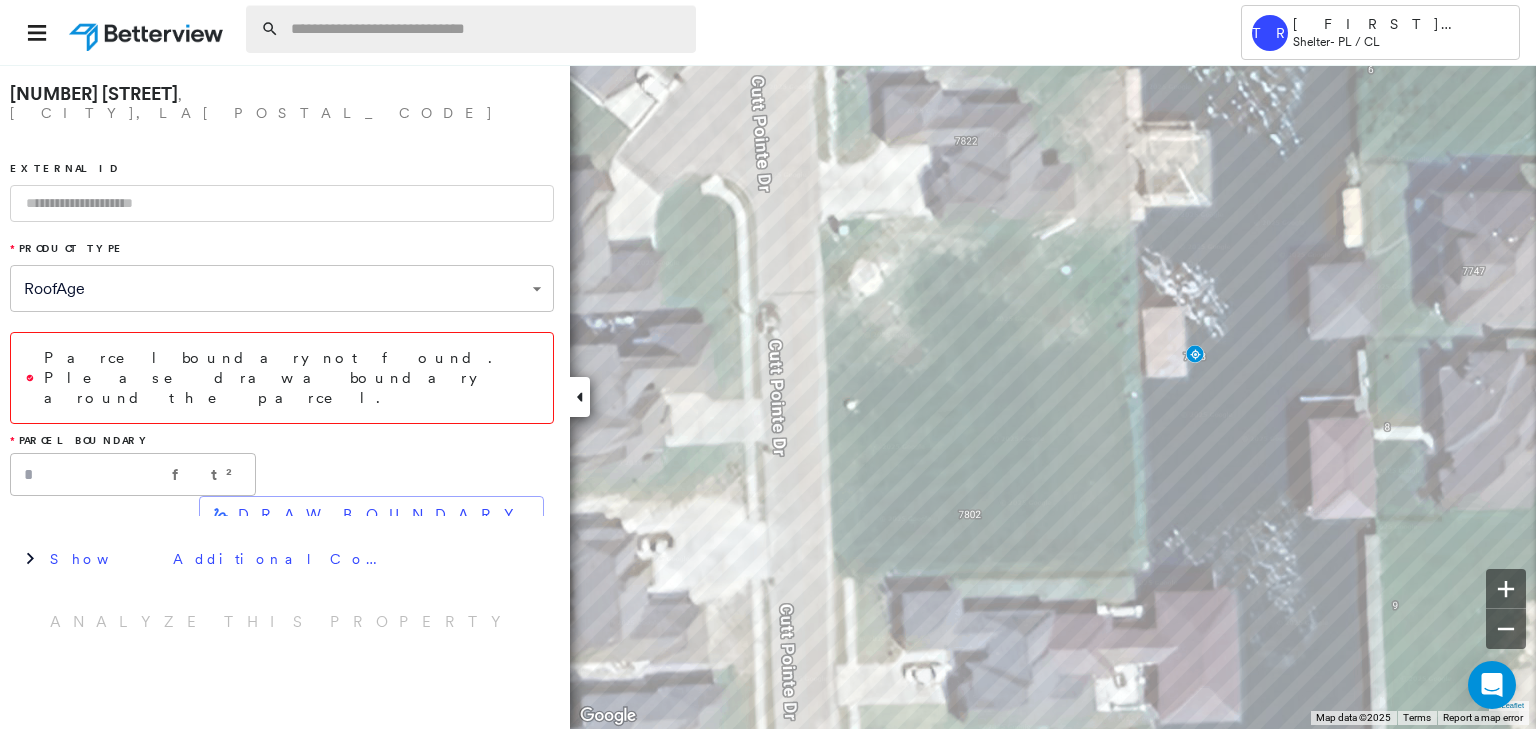 click at bounding box center [487, 29] 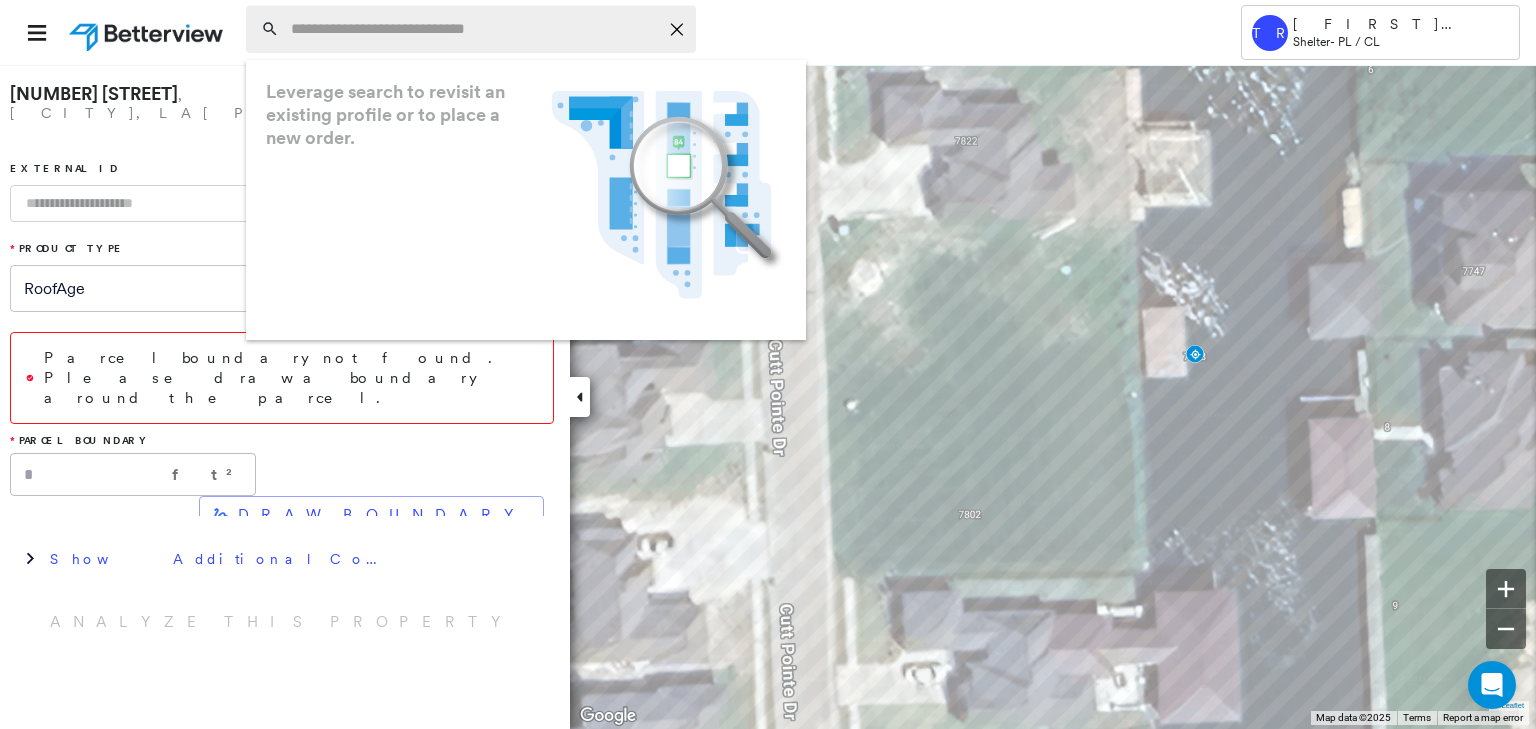 paste on "**********" 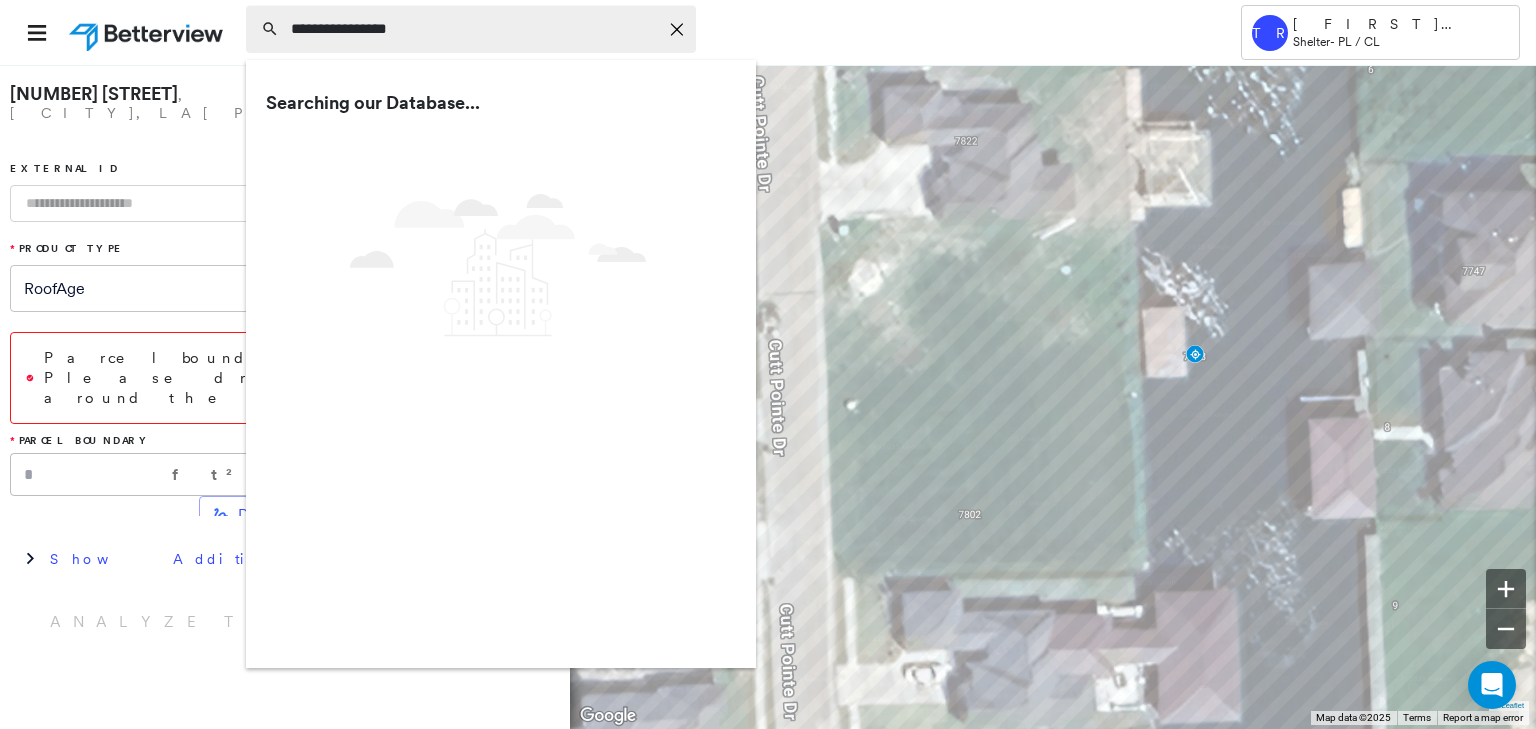 click on "**********" at bounding box center (474, 29) 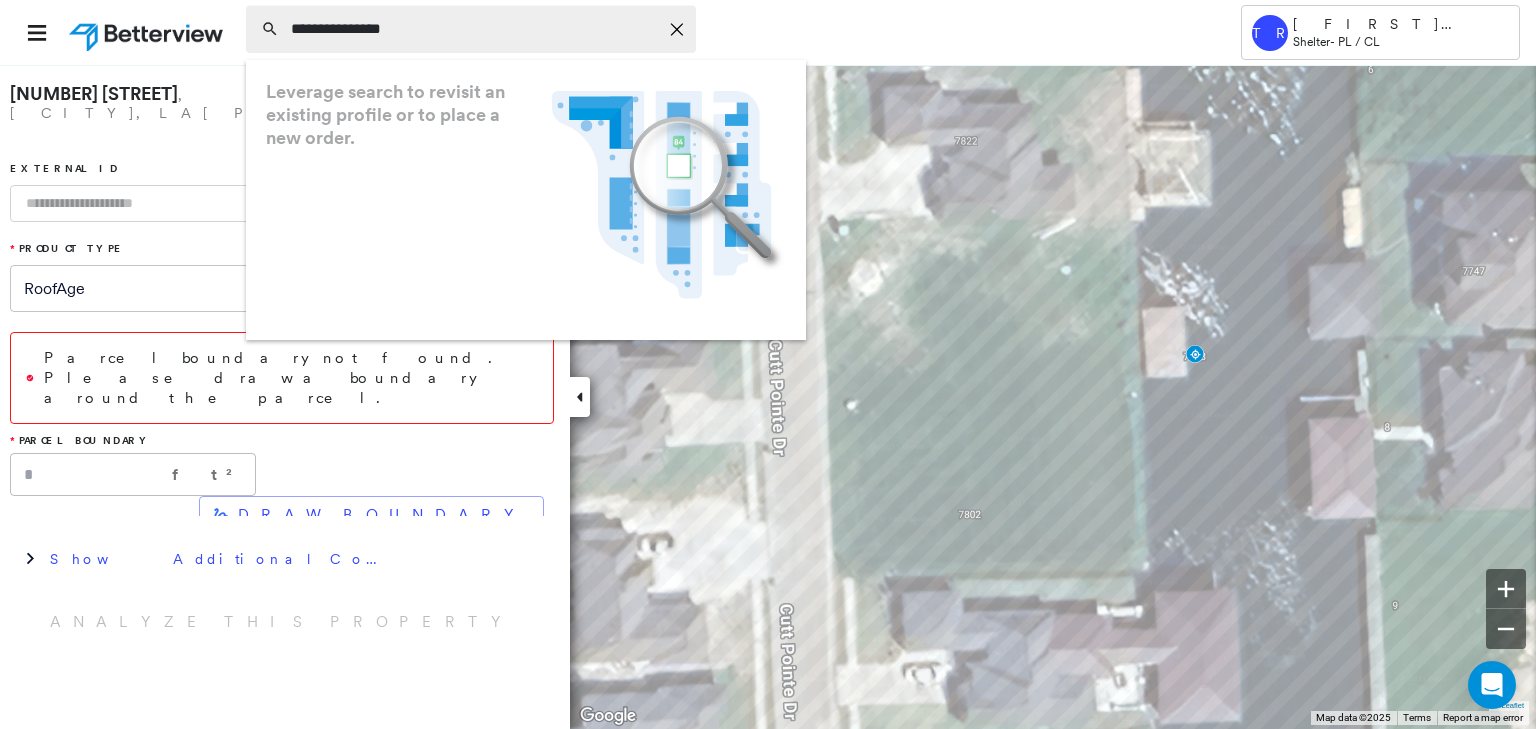 click on "**********" at bounding box center [474, 29] 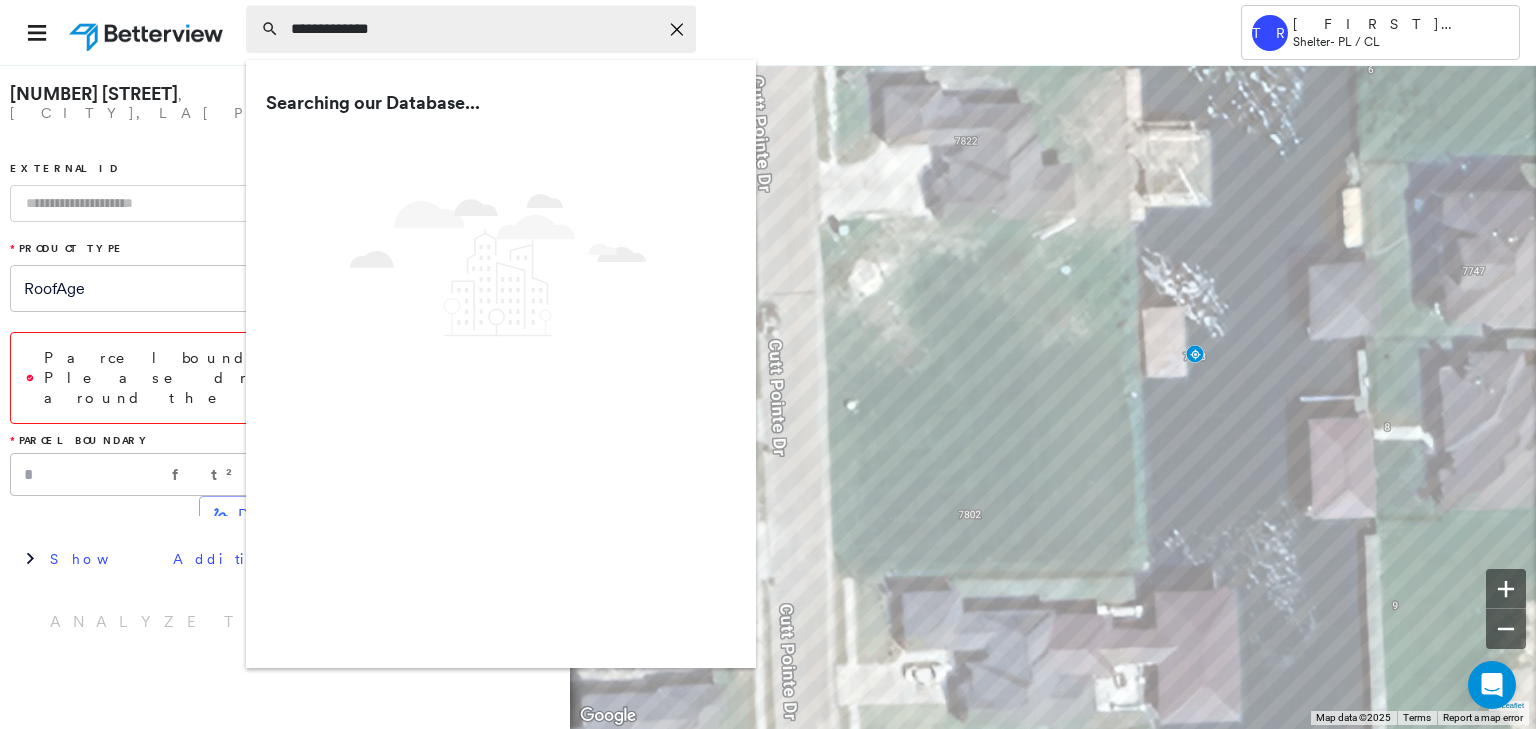 type on "**********" 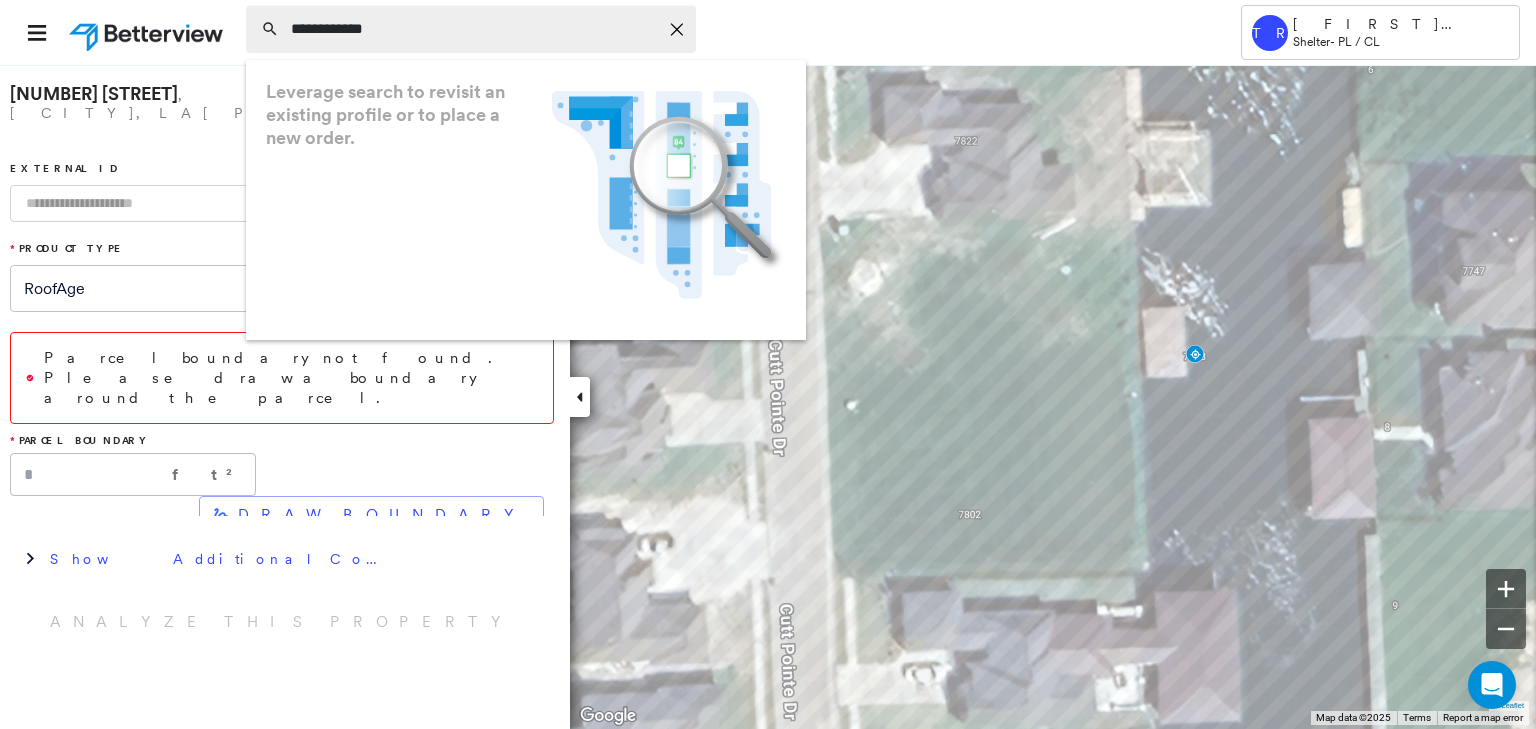 click on "**********" at bounding box center [474, 29] 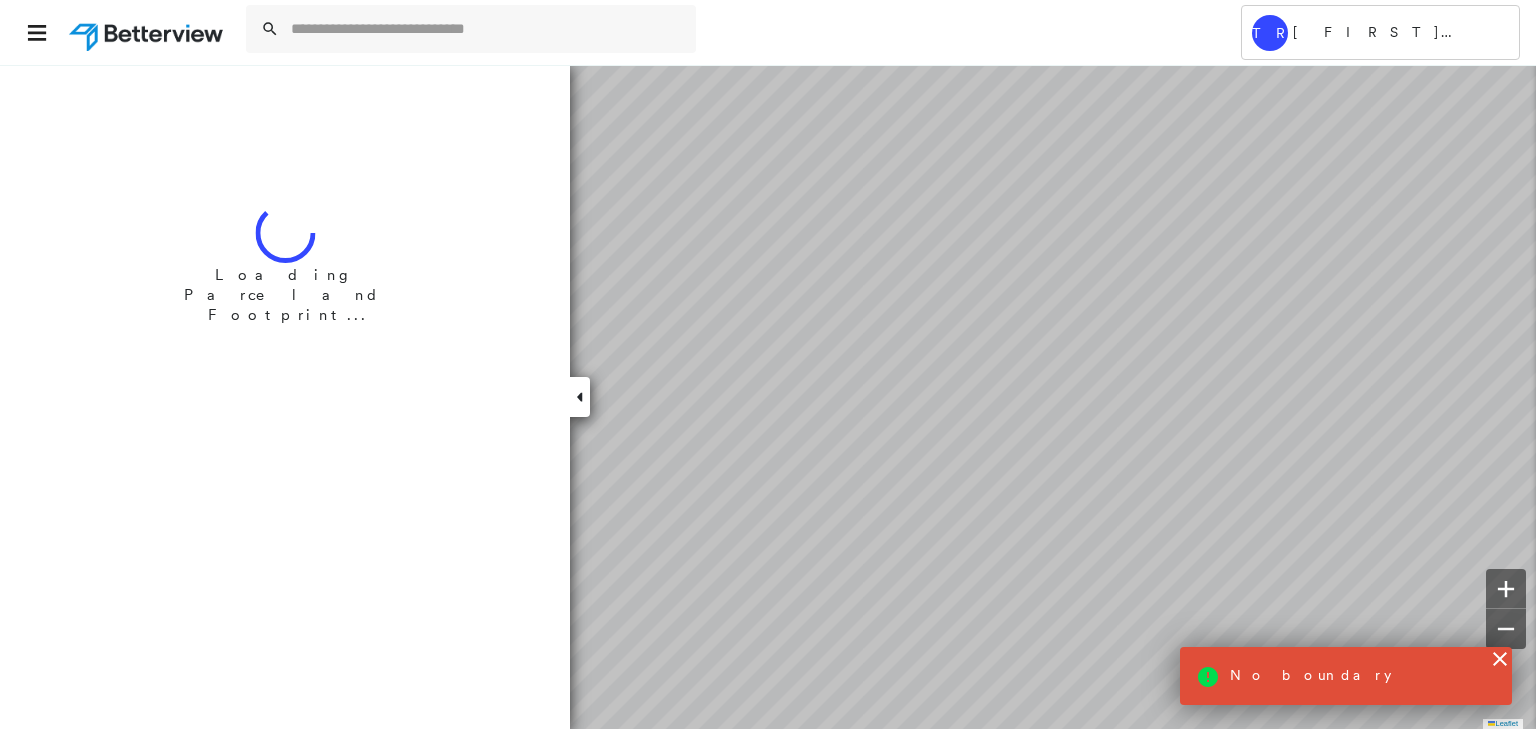 scroll, scrollTop: 0, scrollLeft: 0, axis: both 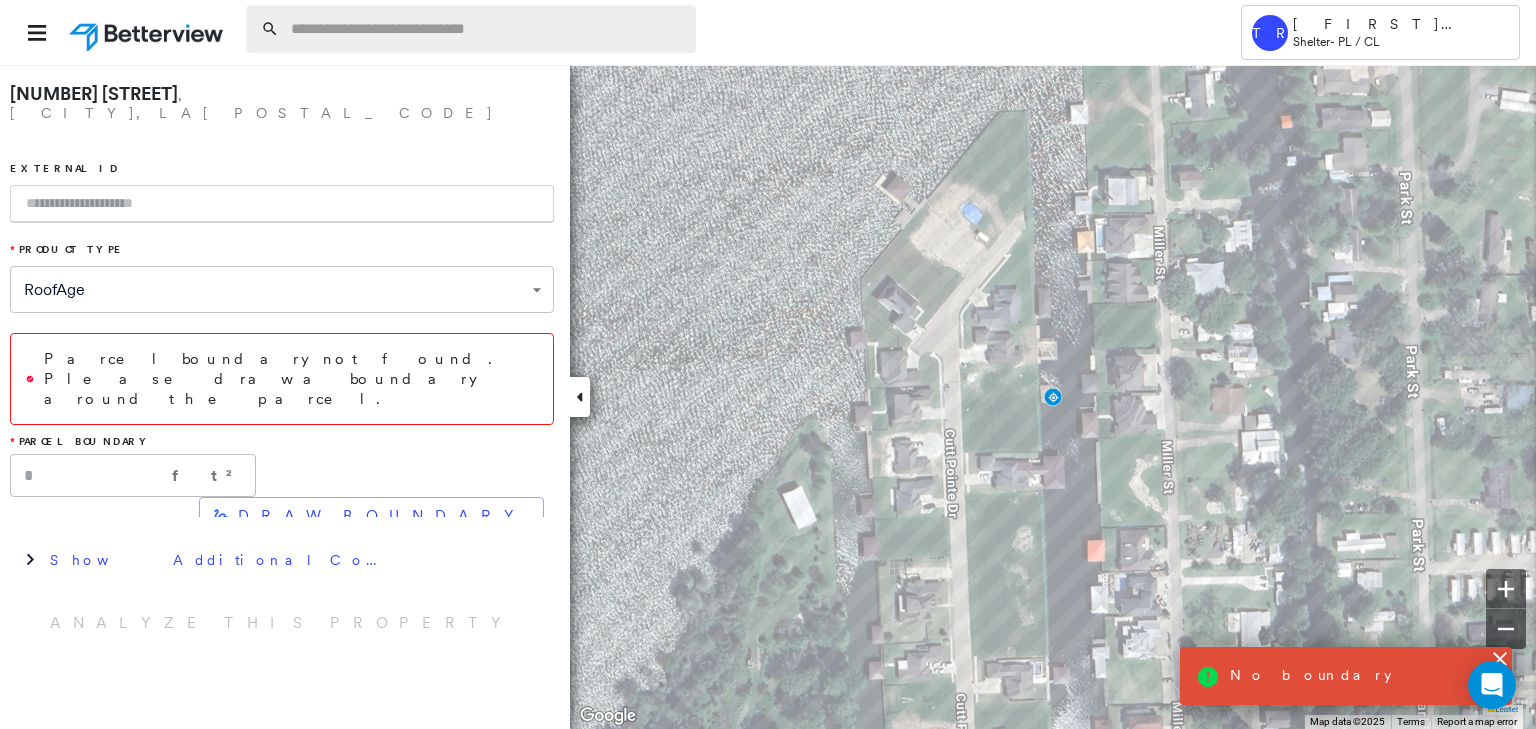 click at bounding box center [487, 29] 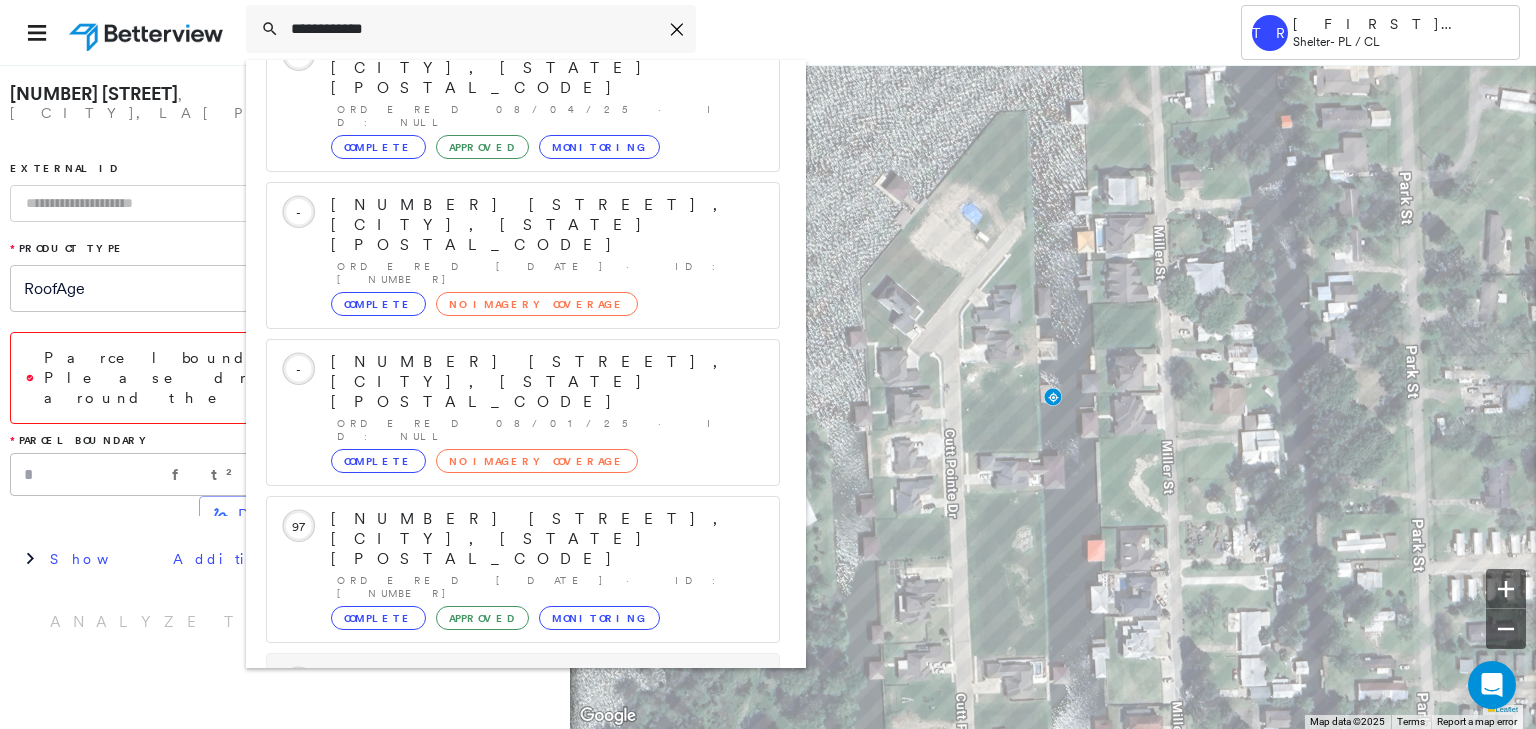 scroll, scrollTop: 208, scrollLeft: 0, axis: vertical 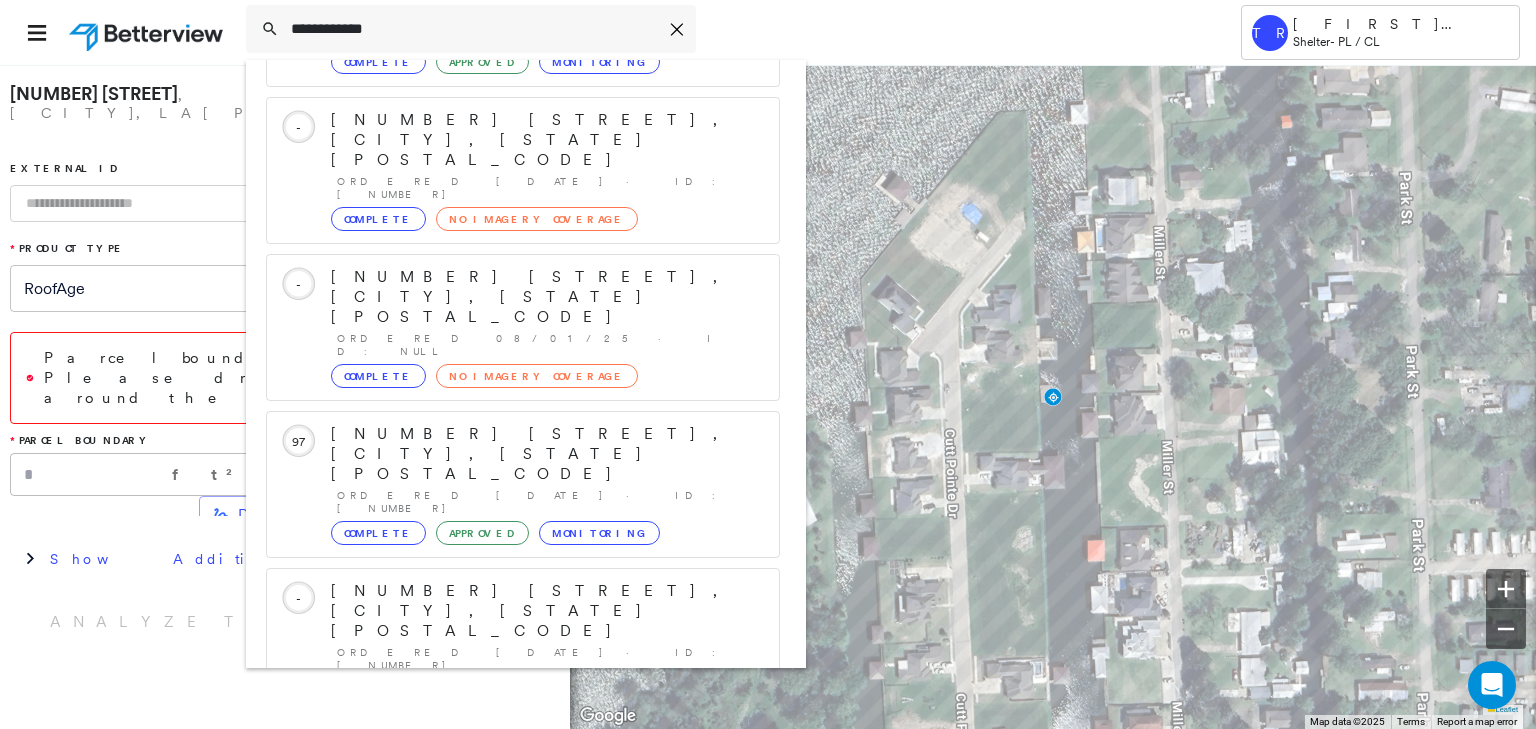 type on "**********" 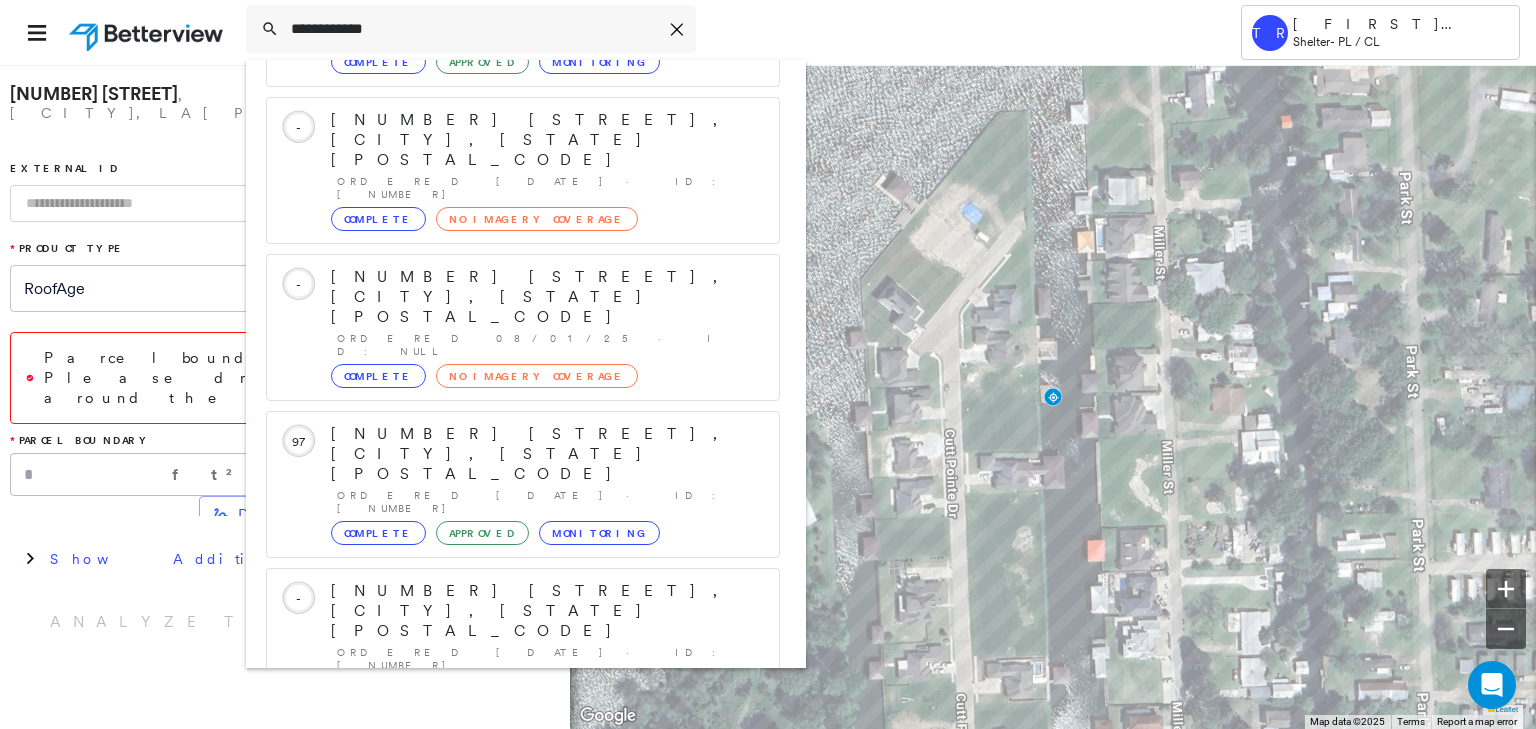 click on "300 Dunvegan Ct, Lafayette, LA 70503" at bounding box center (501, 903) 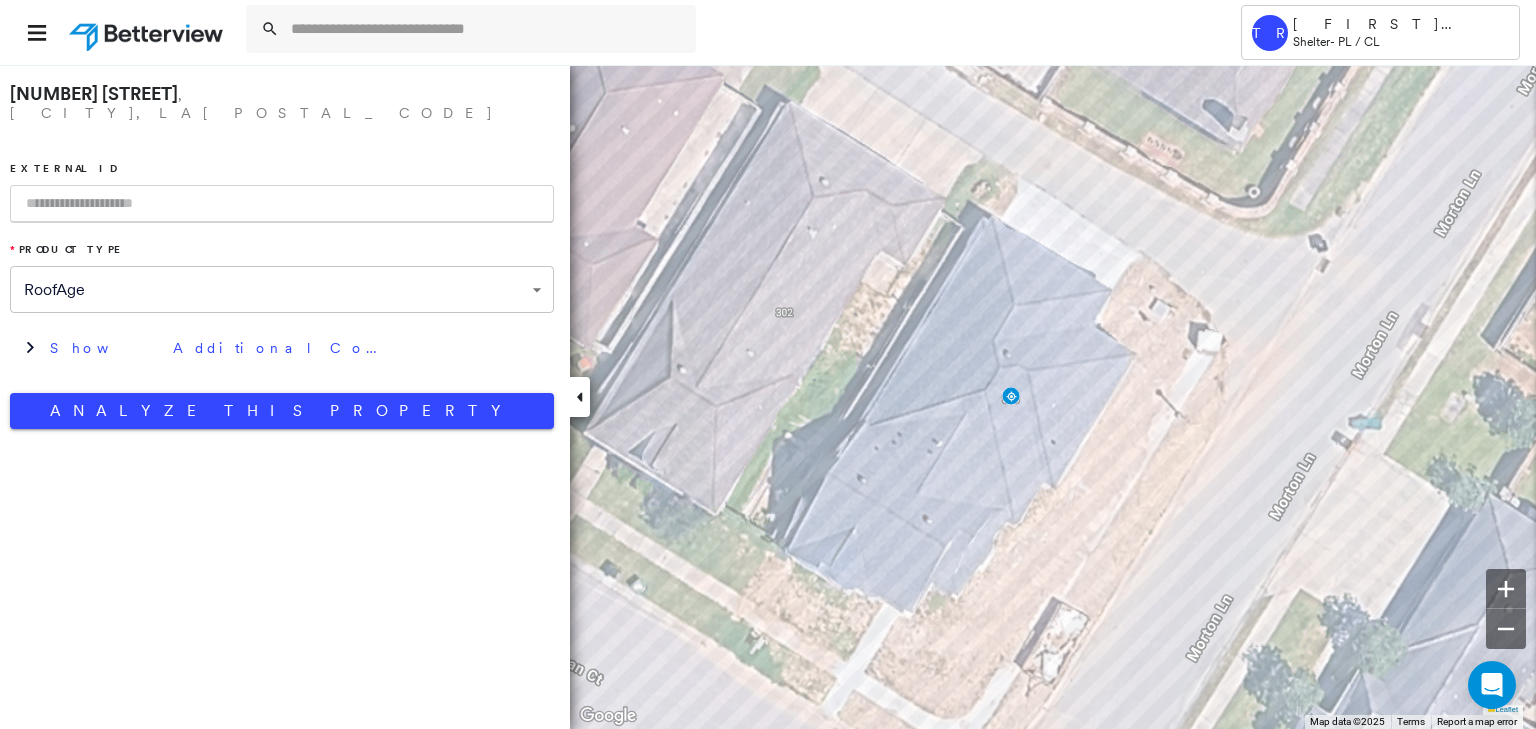 click at bounding box center [282, 204] 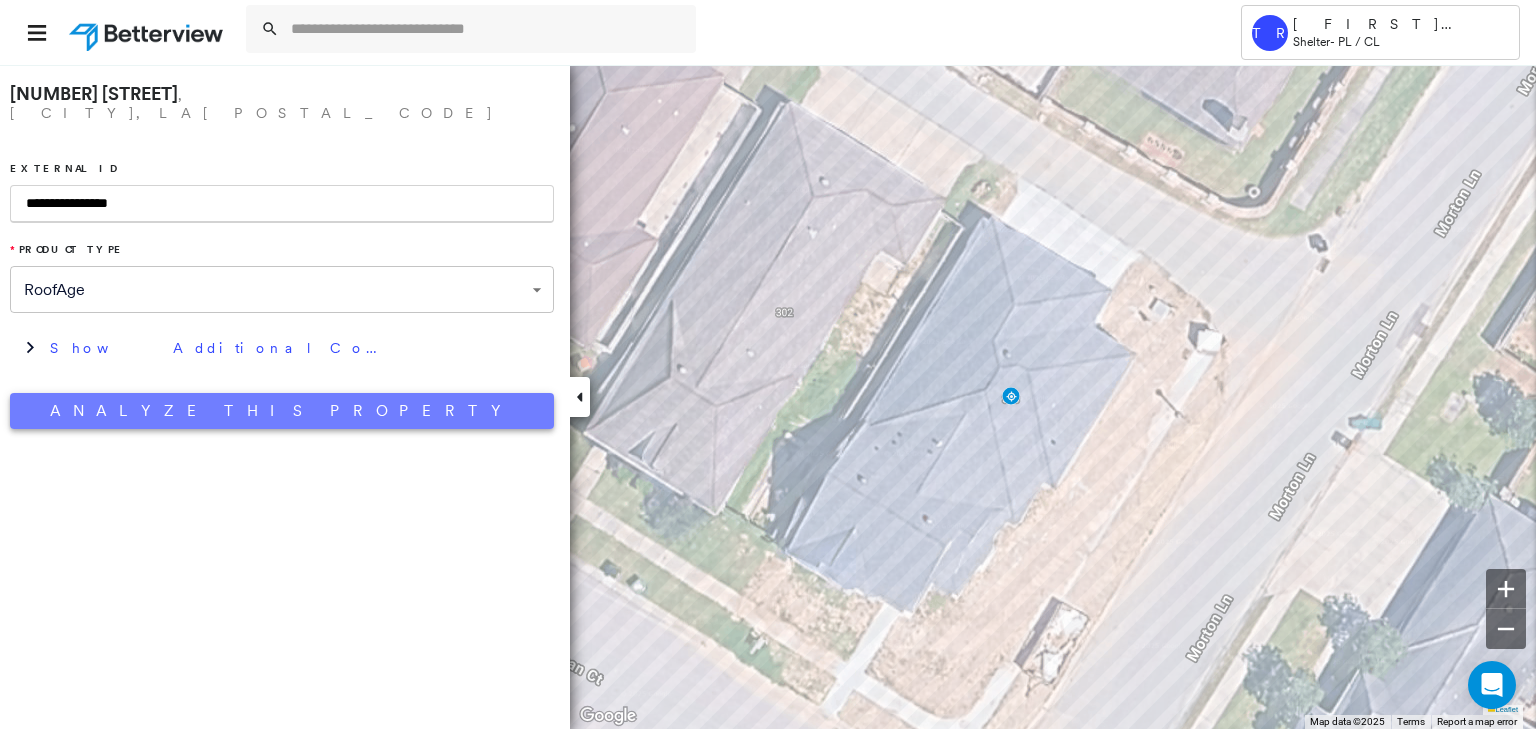 type on "**********" 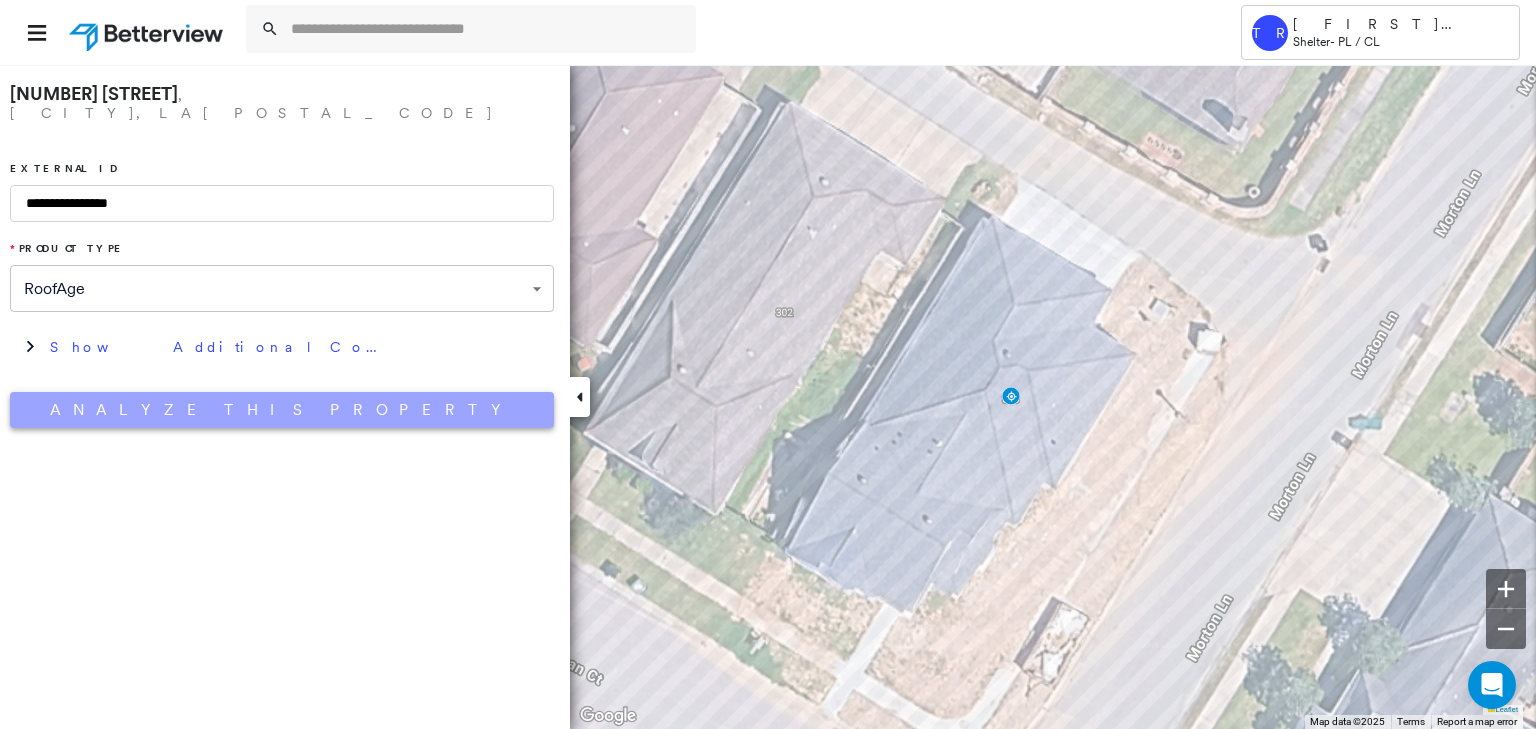 click on "Analyze This Property" at bounding box center [282, 410] 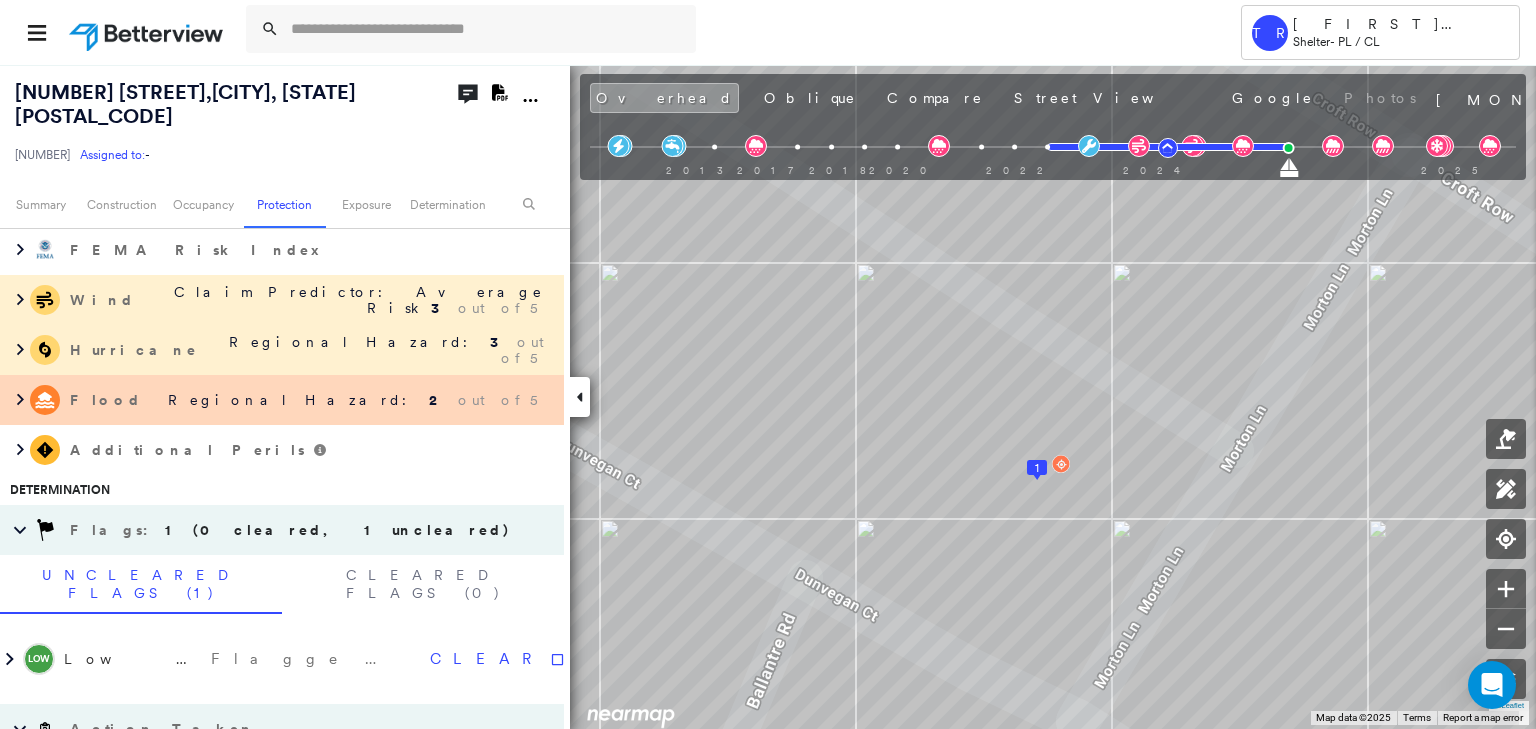 scroll, scrollTop: 1544, scrollLeft: 0, axis: vertical 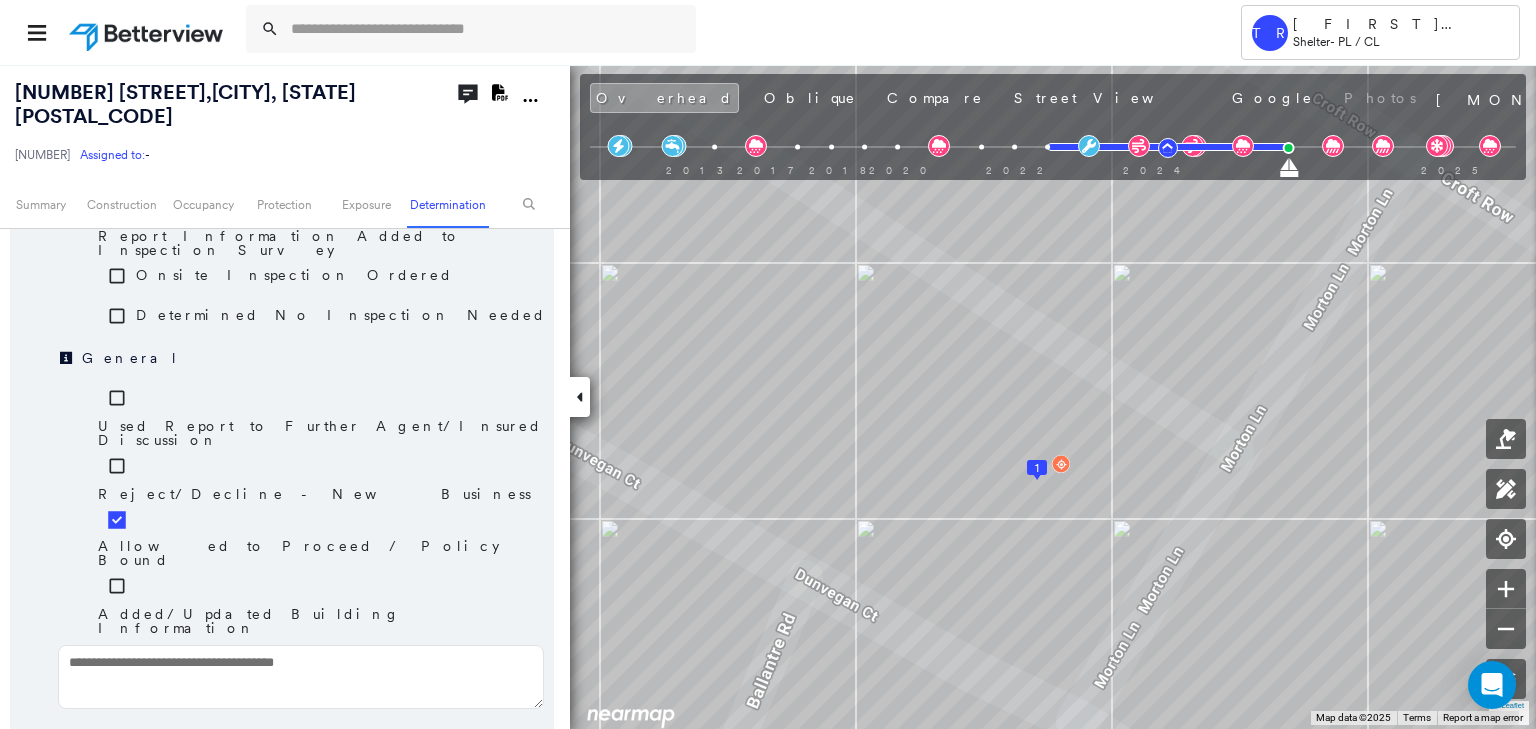 click on "Save" at bounding box center [447, 758] 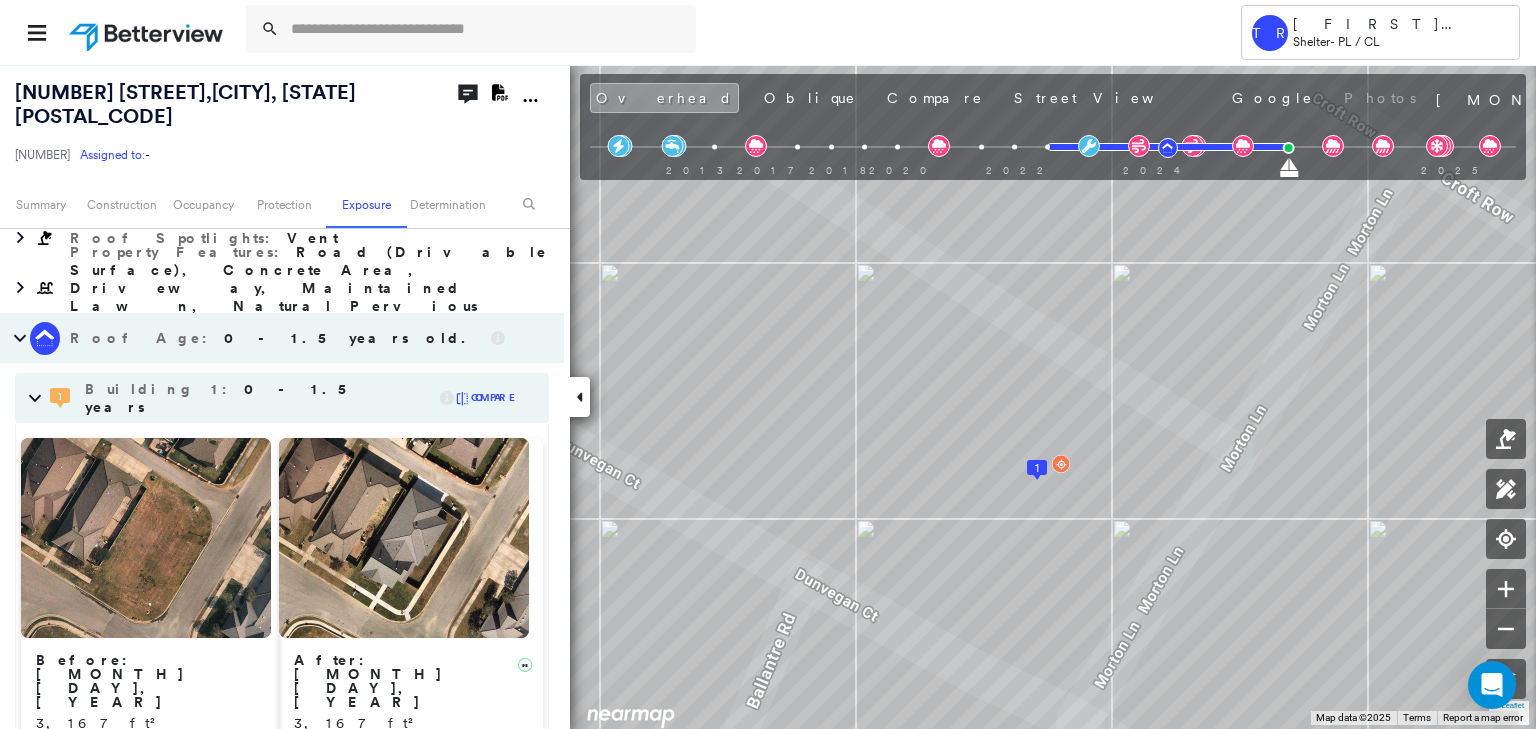 scroll, scrollTop: 24, scrollLeft: 0, axis: vertical 